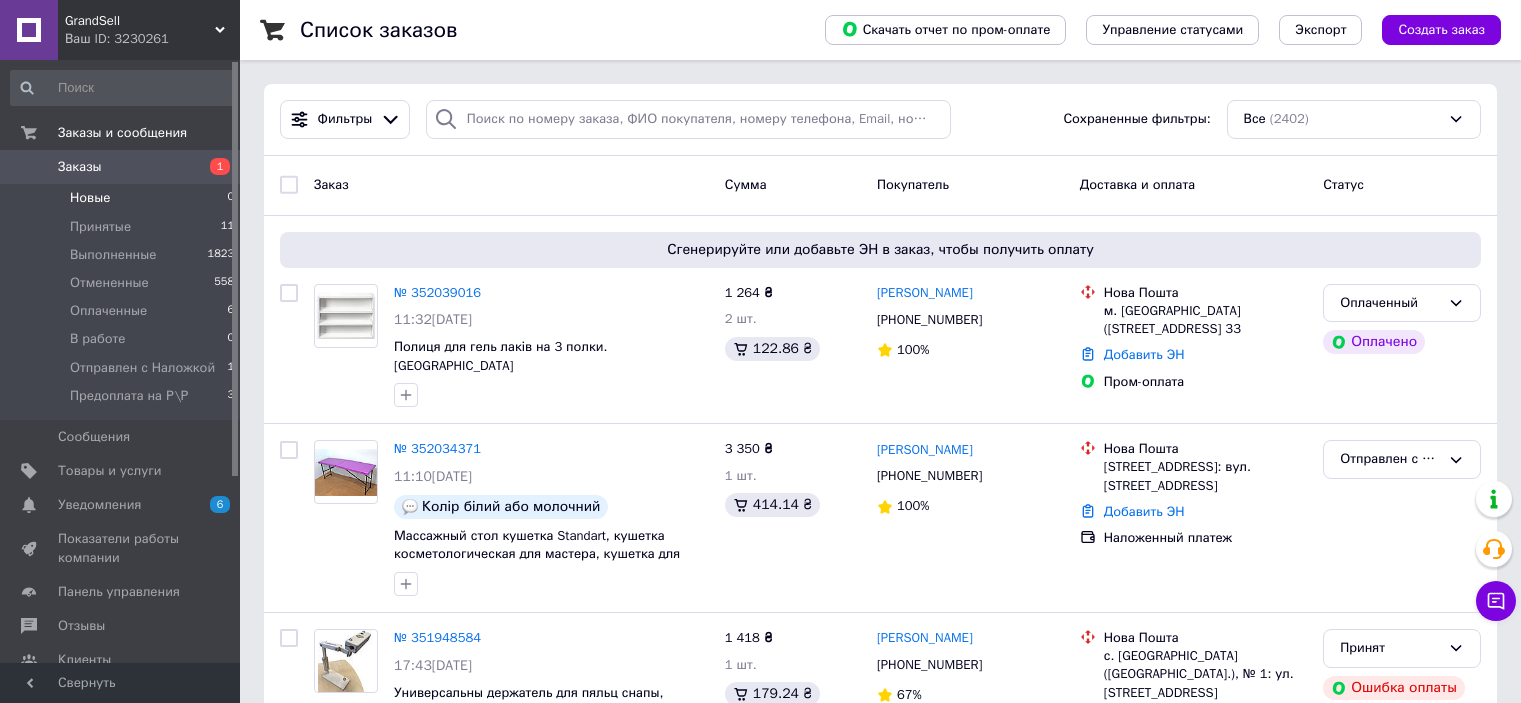 scroll, scrollTop: 0, scrollLeft: 0, axis: both 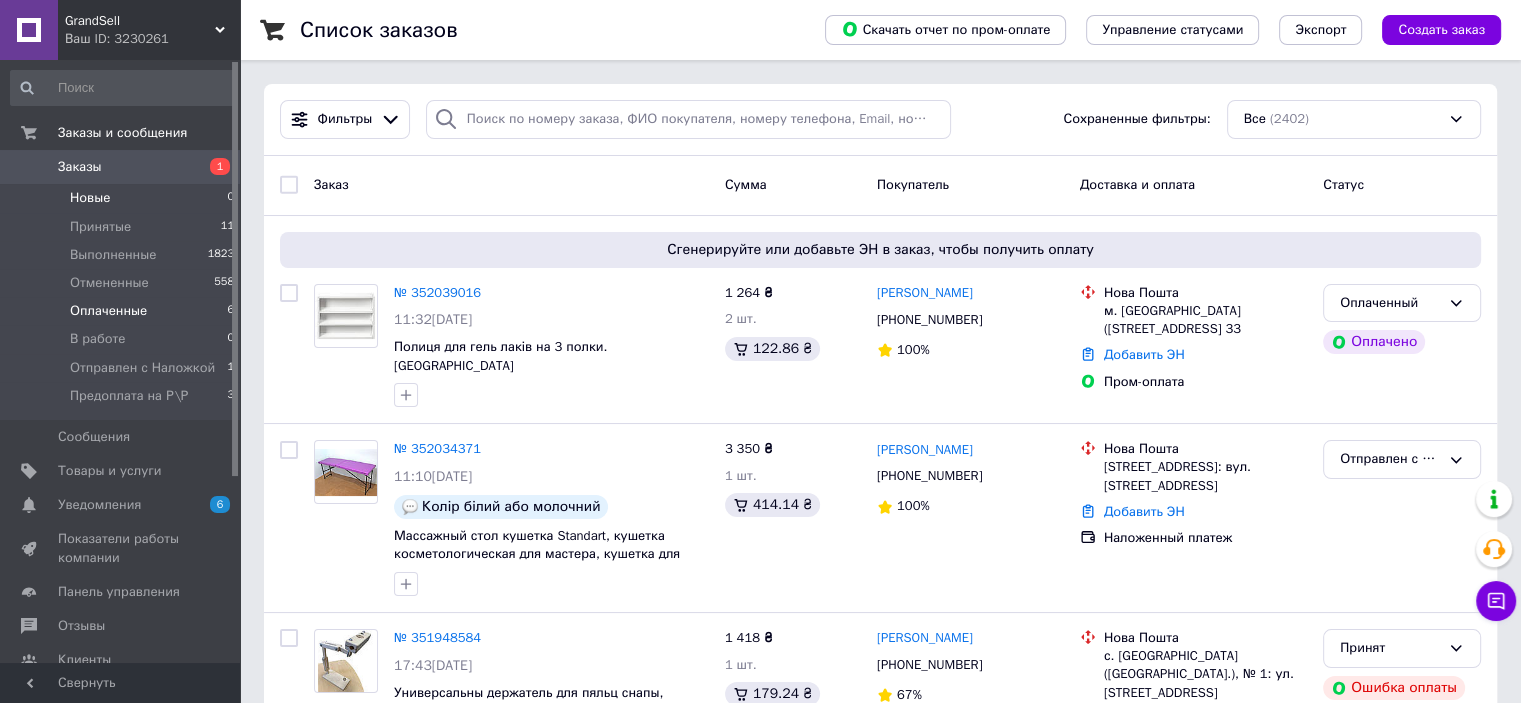 click on "Оплаченные 6" at bounding box center [123, 311] 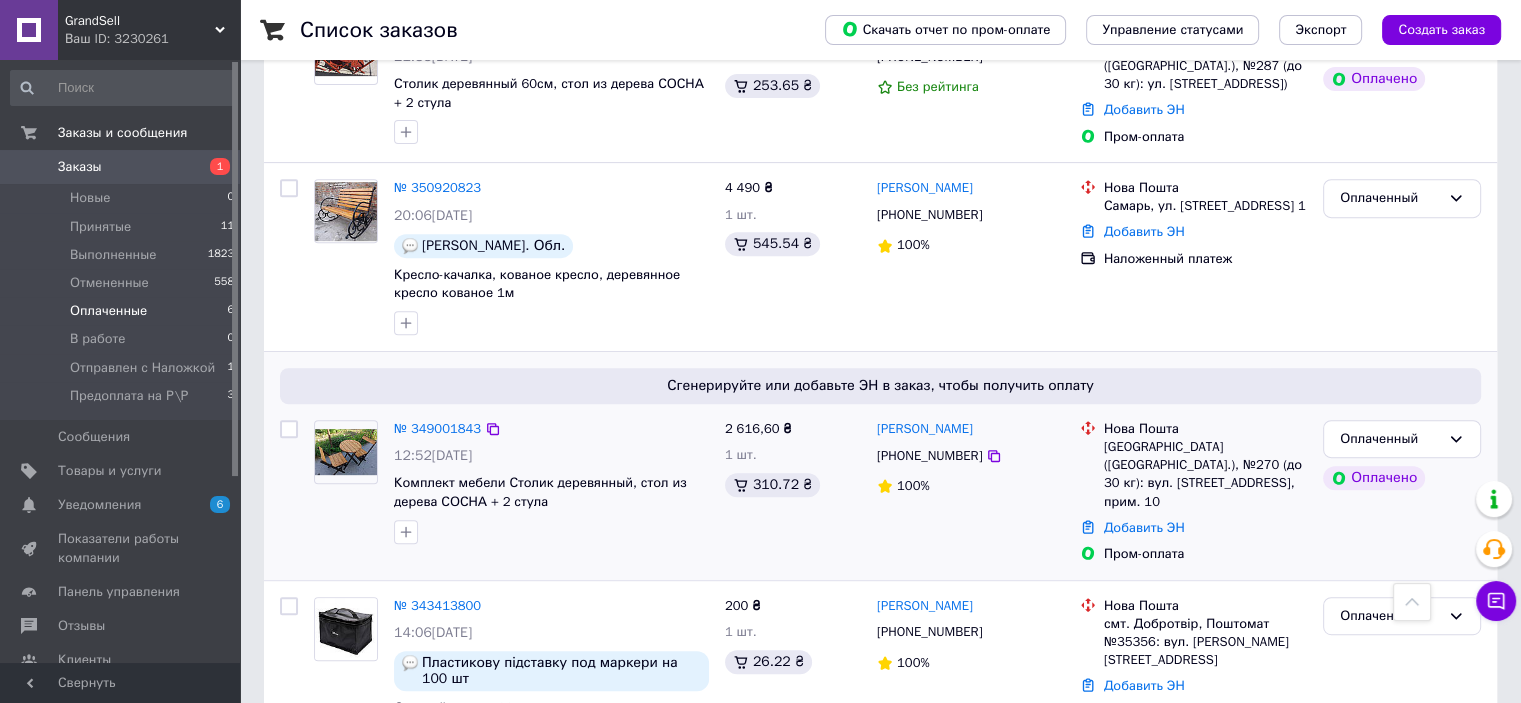 scroll, scrollTop: 800, scrollLeft: 0, axis: vertical 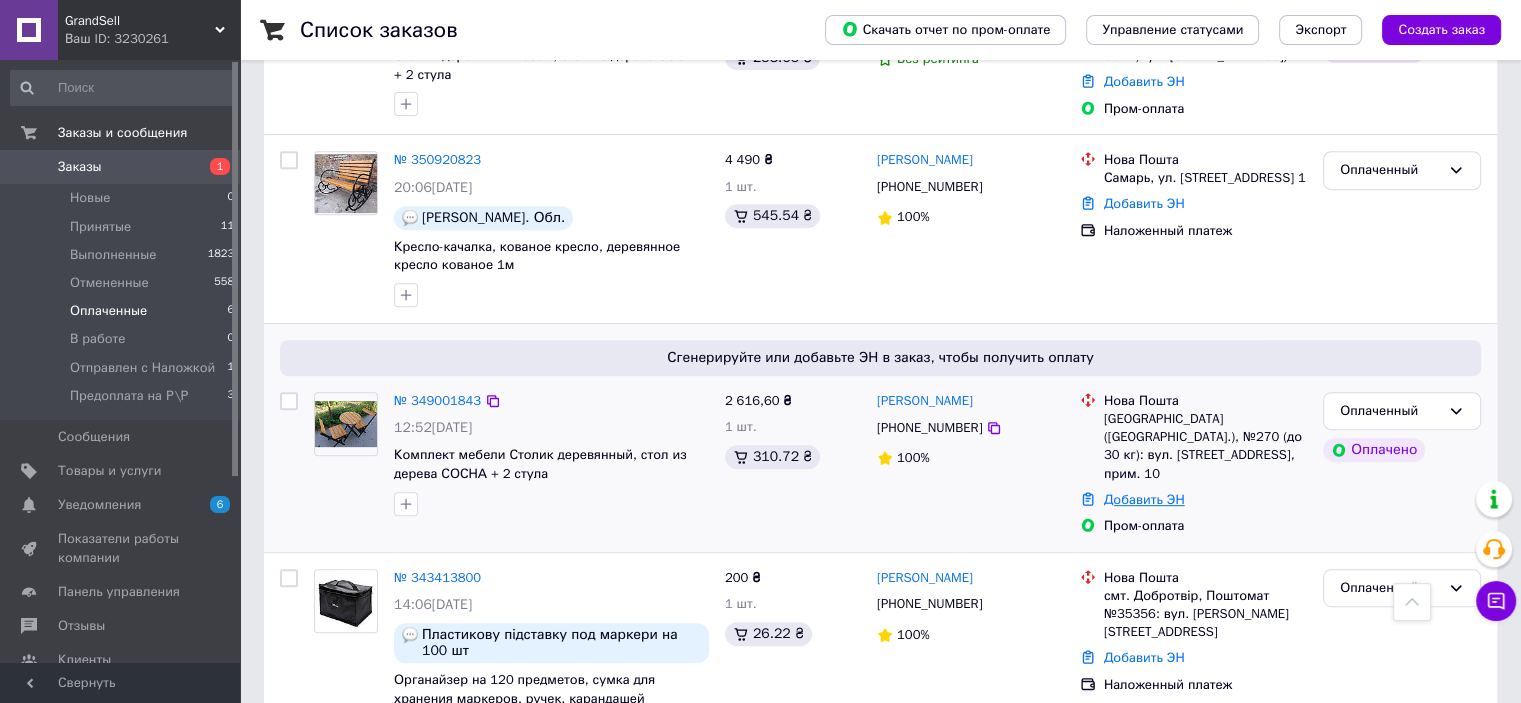 click on "Добавить ЭН" at bounding box center (1144, 499) 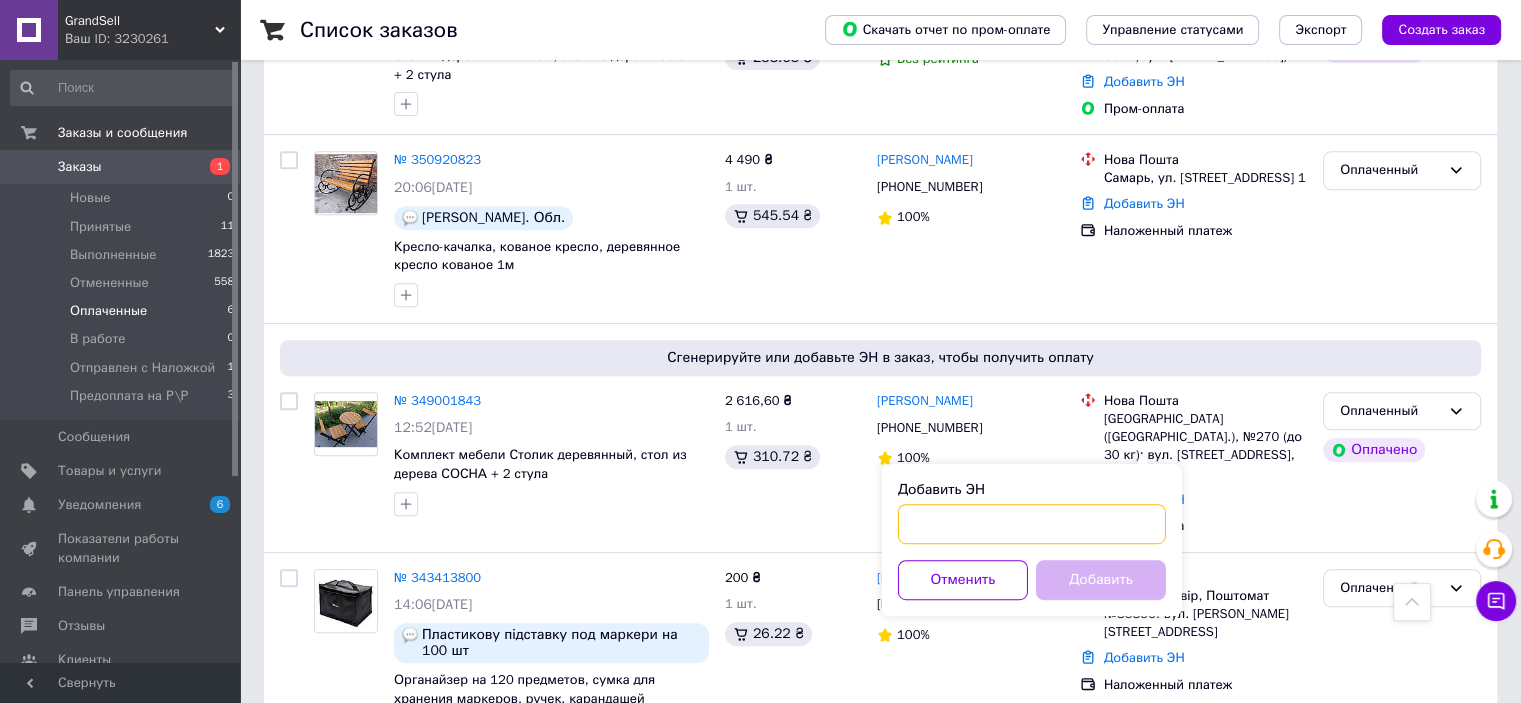 click on "Добавить ЭН" at bounding box center [1032, 524] 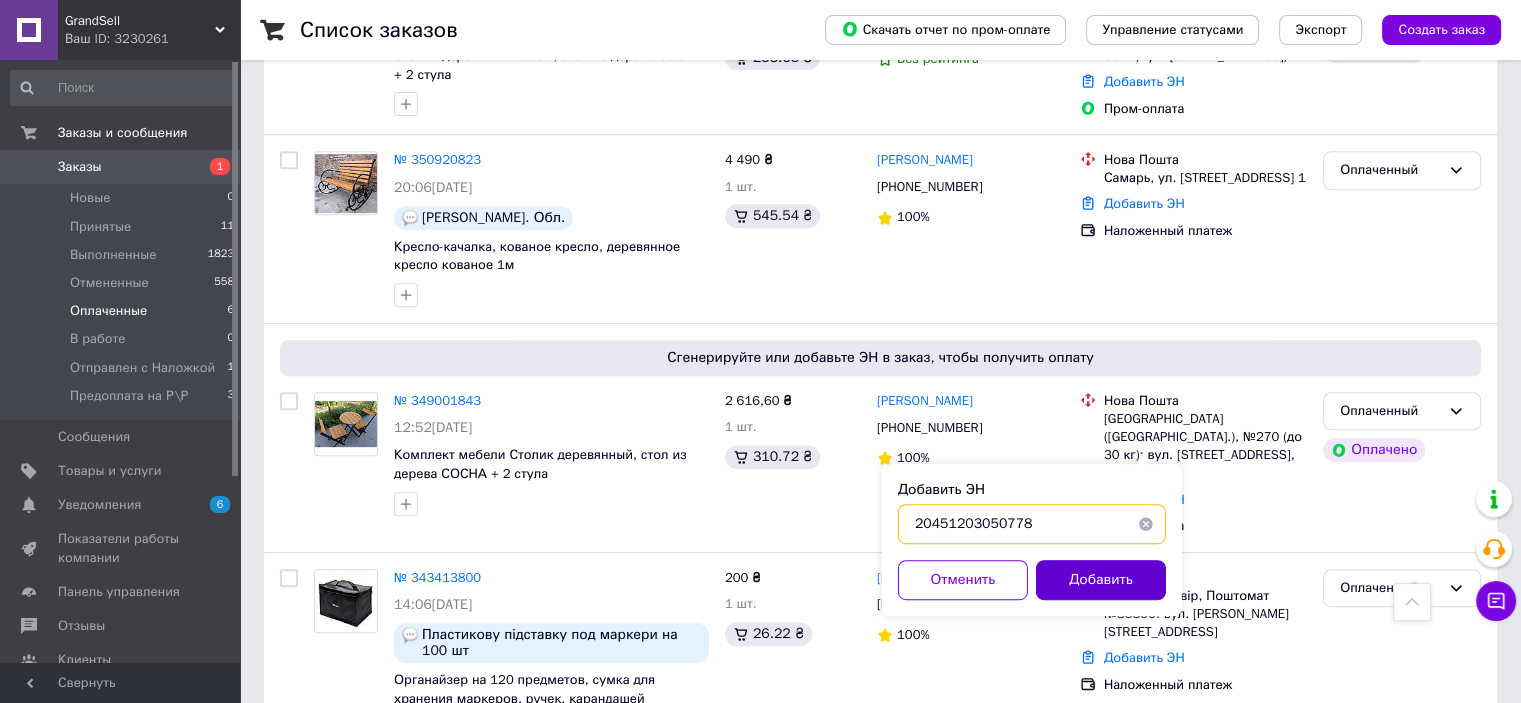 type on "20451203050778" 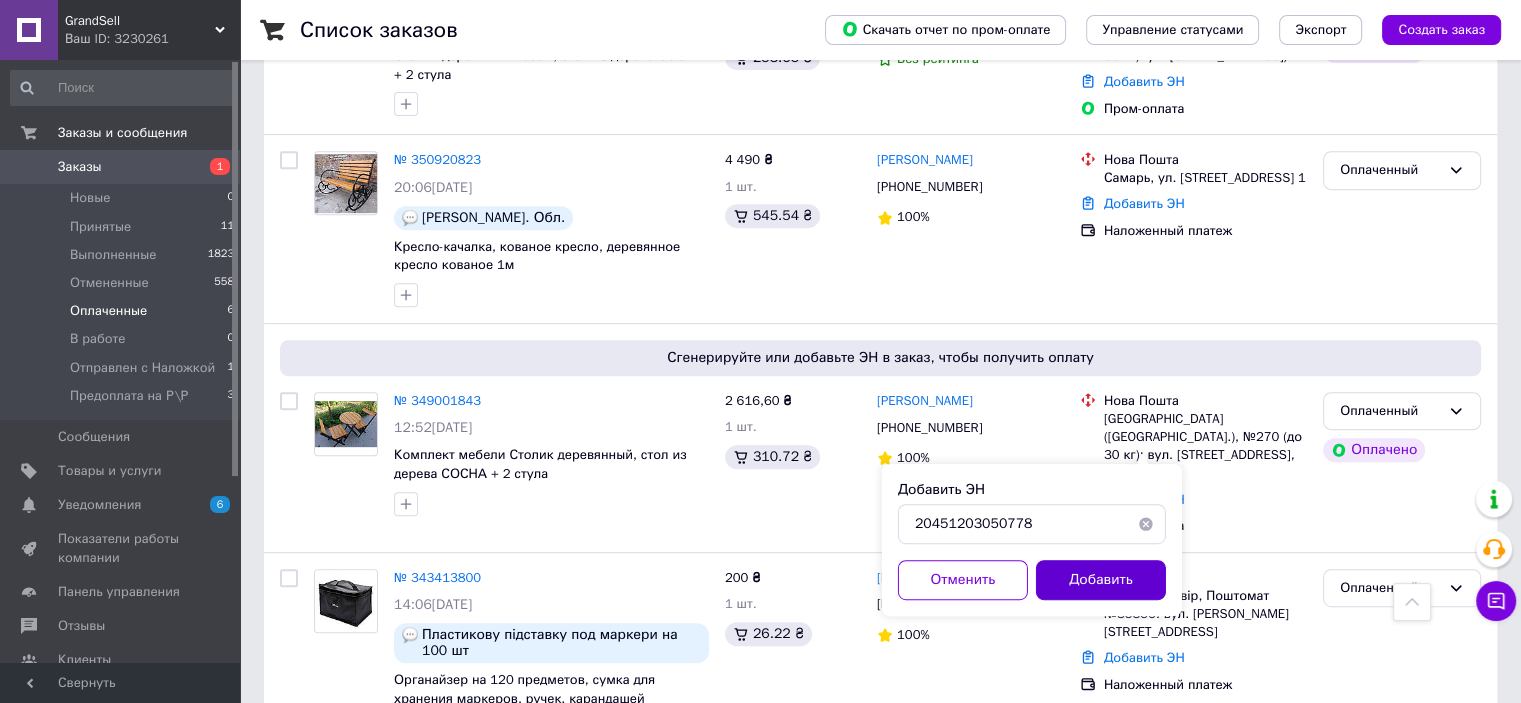 click on "Добавить" at bounding box center (1101, 580) 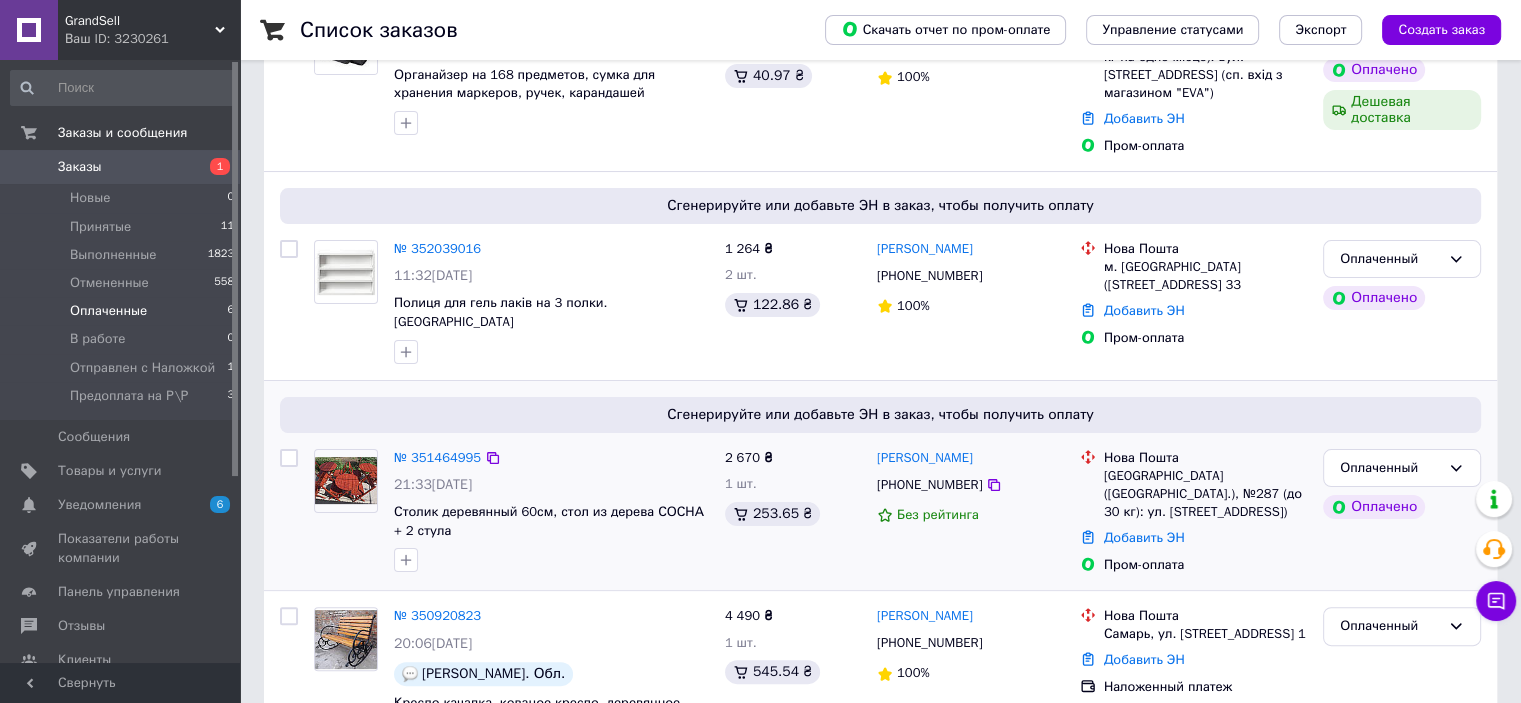 scroll, scrollTop: 400, scrollLeft: 0, axis: vertical 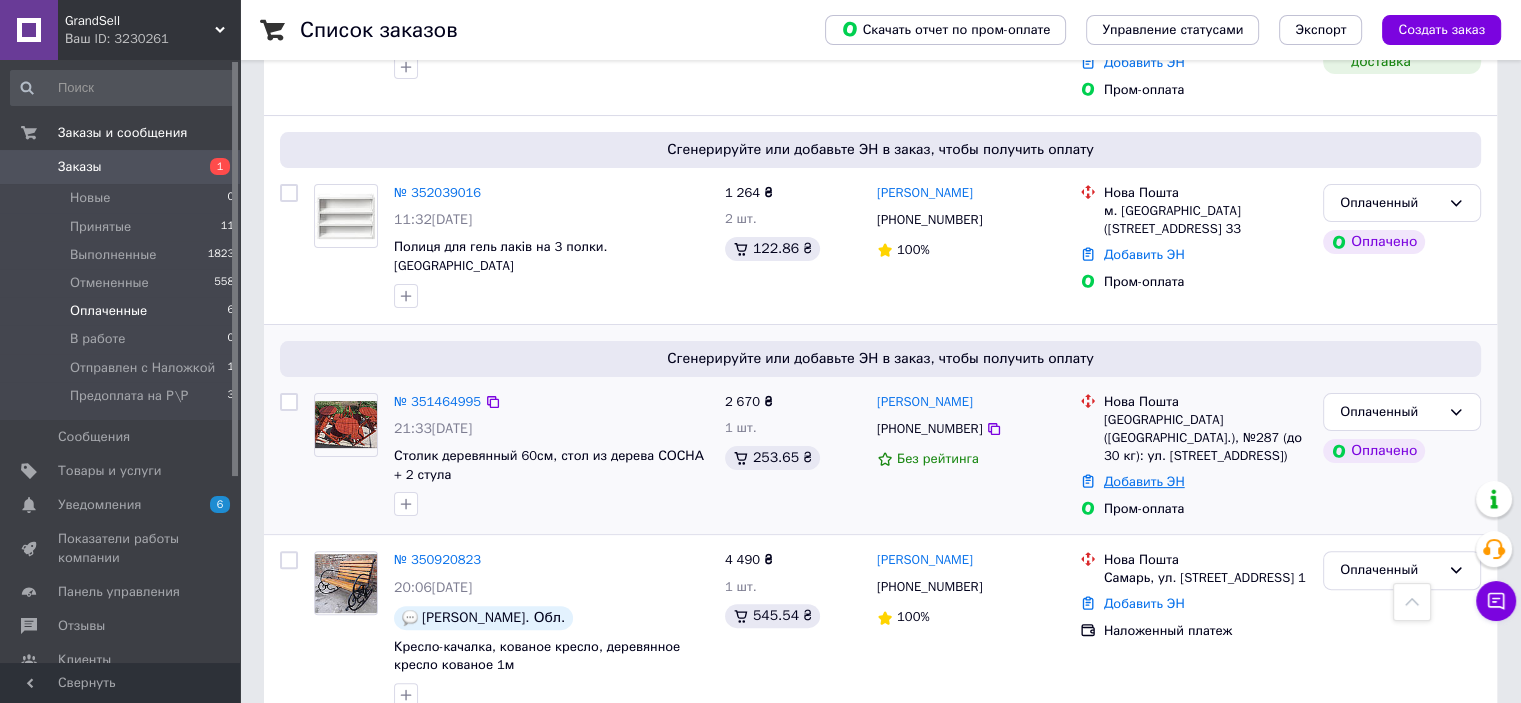 click on "Добавить ЭН" at bounding box center [1144, 481] 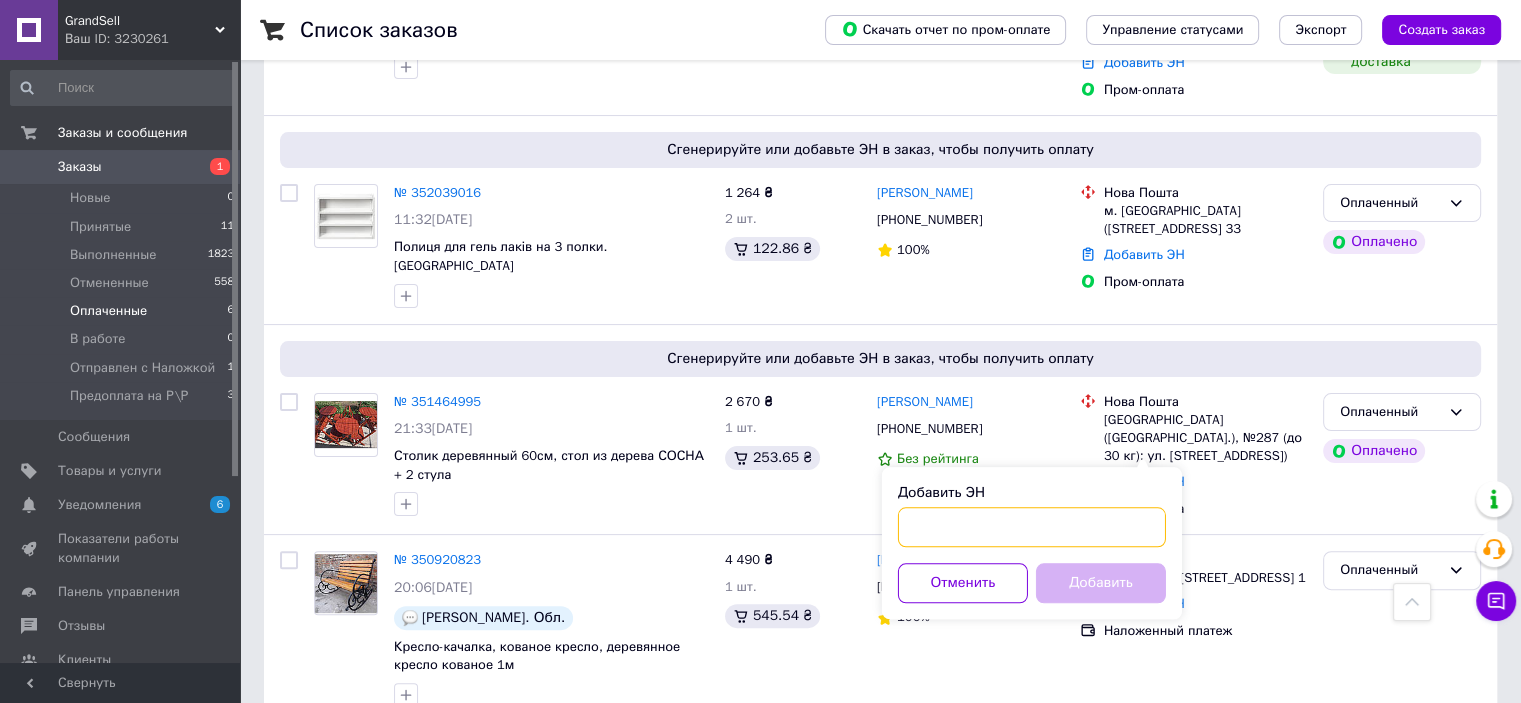 click on "Добавить ЭН" at bounding box center [1032, 527] 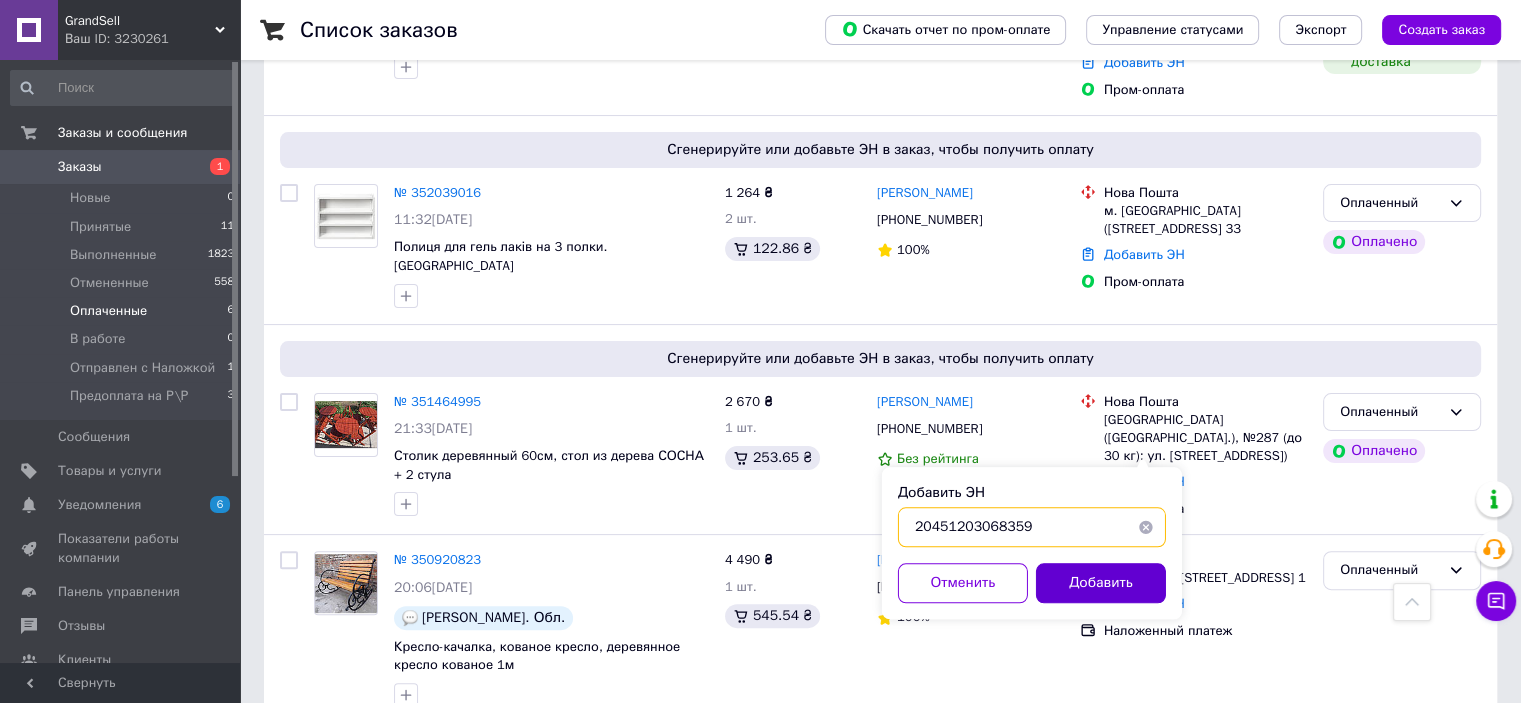 type on "20451203068359" 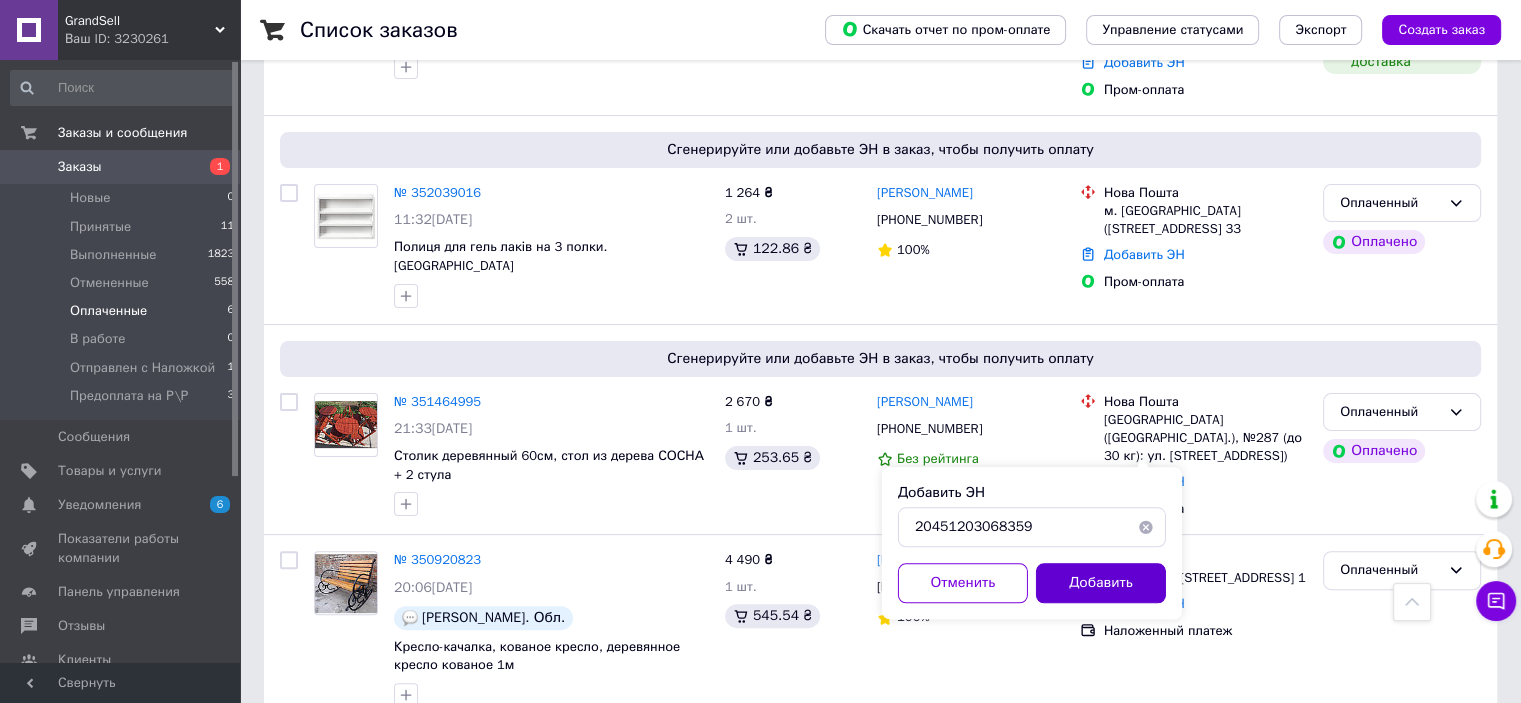 click on "Добавить" at bounding box center (1101, 583) 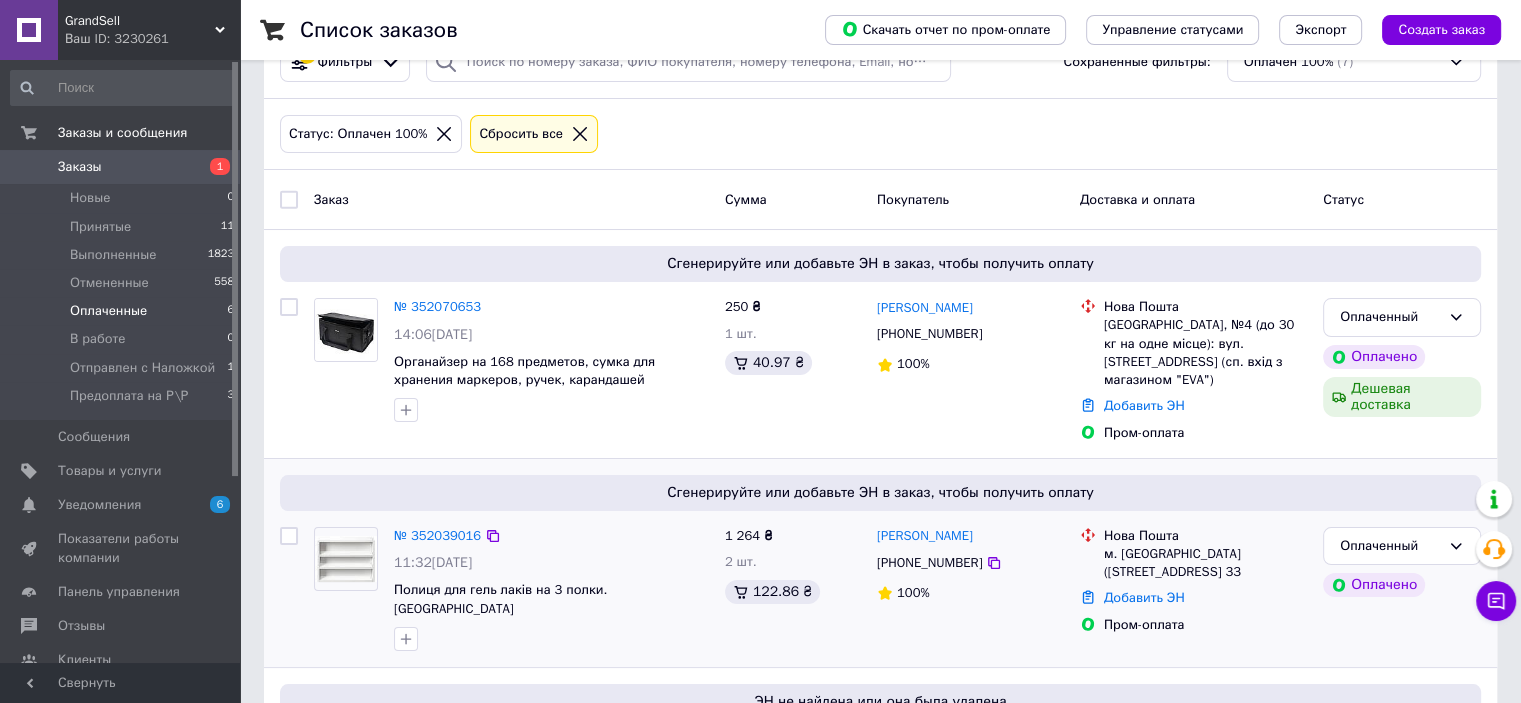 scroll, scrollTop: 0, scrollLeft: 0, axis: both 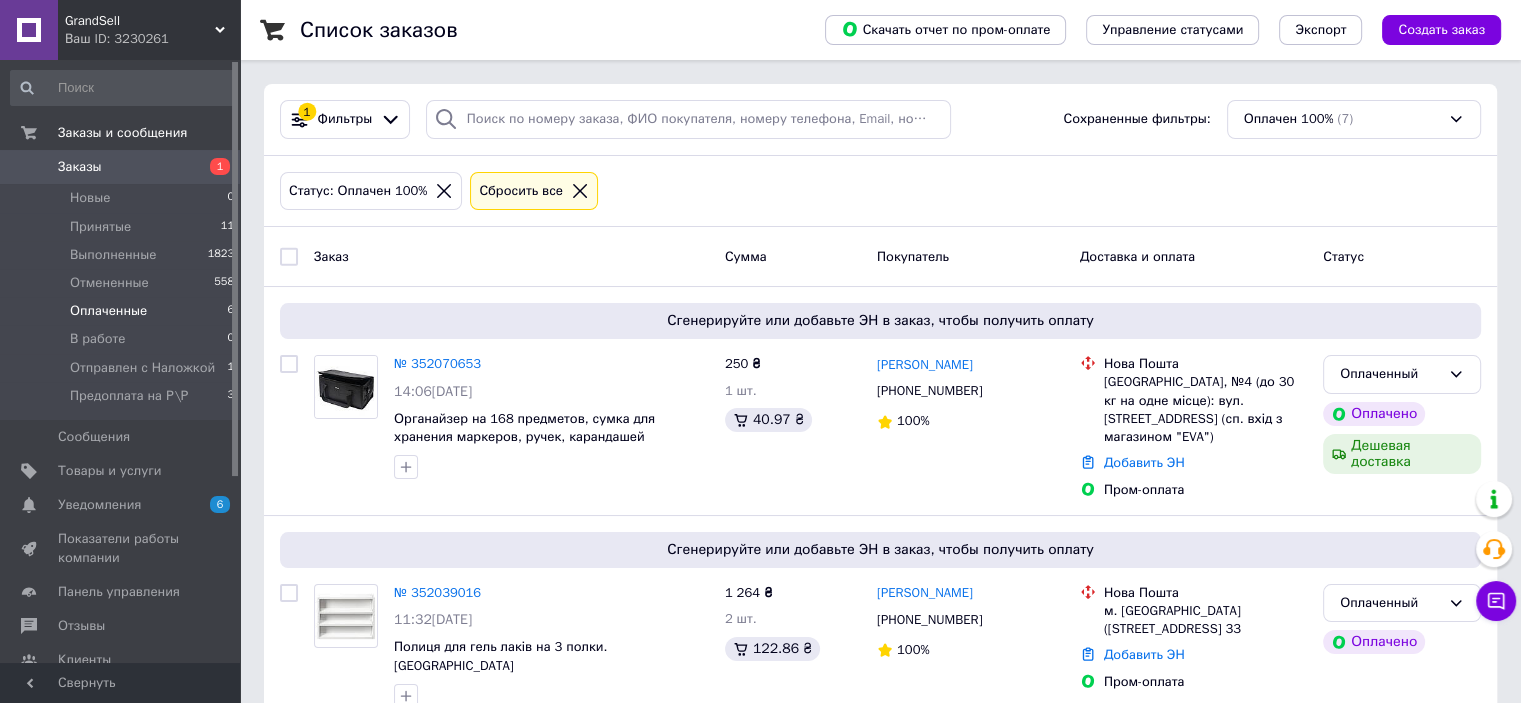 click 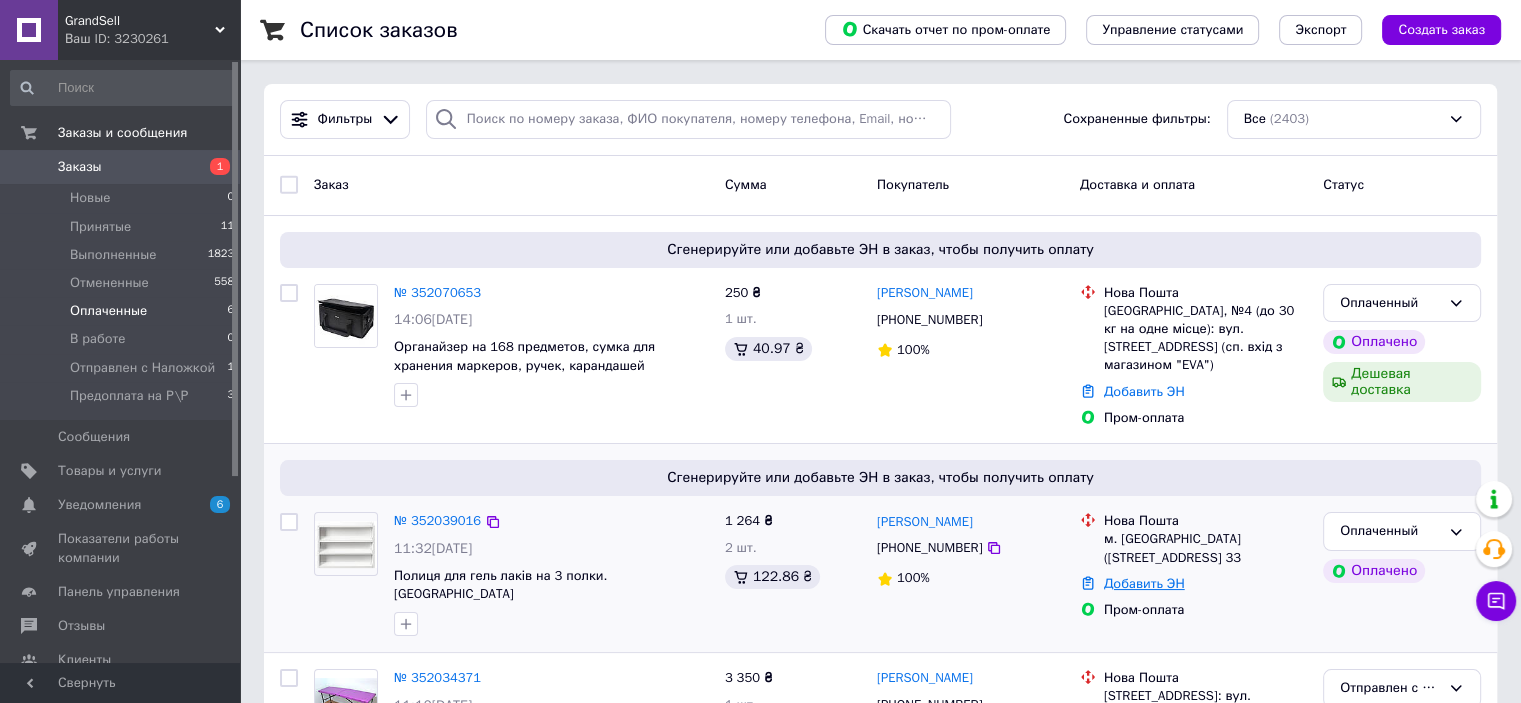 click on "Добавить ЭН" at bounding box center [1144, 583] 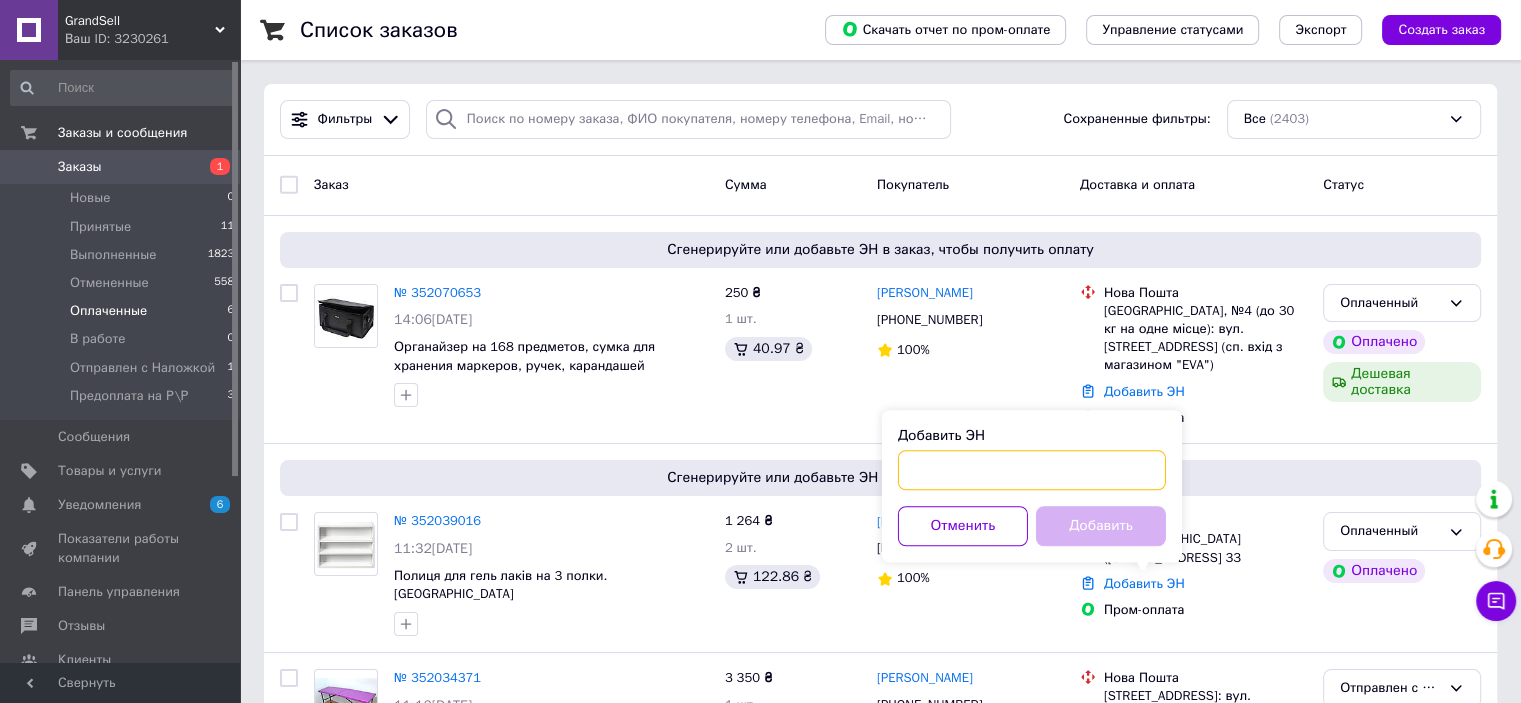 click on "Добавить ЭН" at bounding box center [1032, 470] 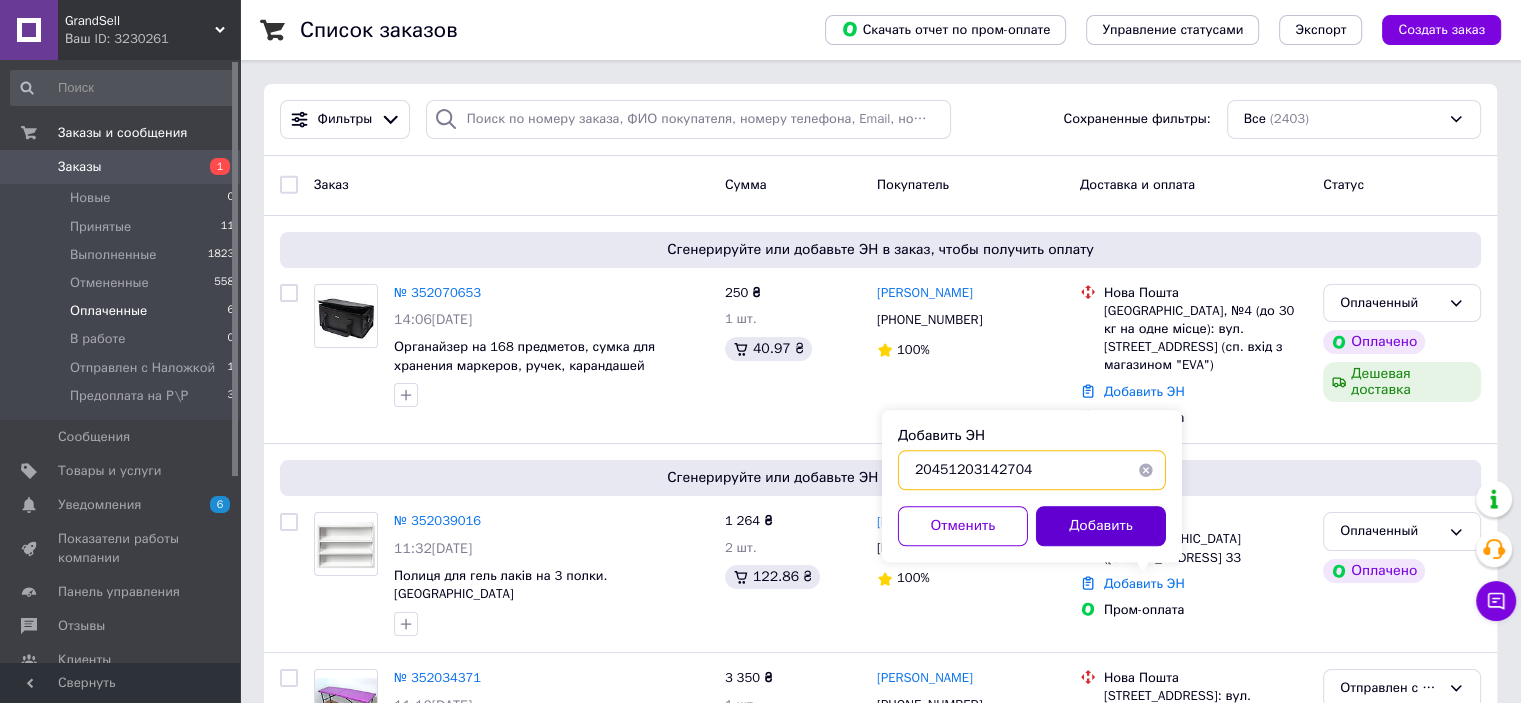 type on "20451203142704" 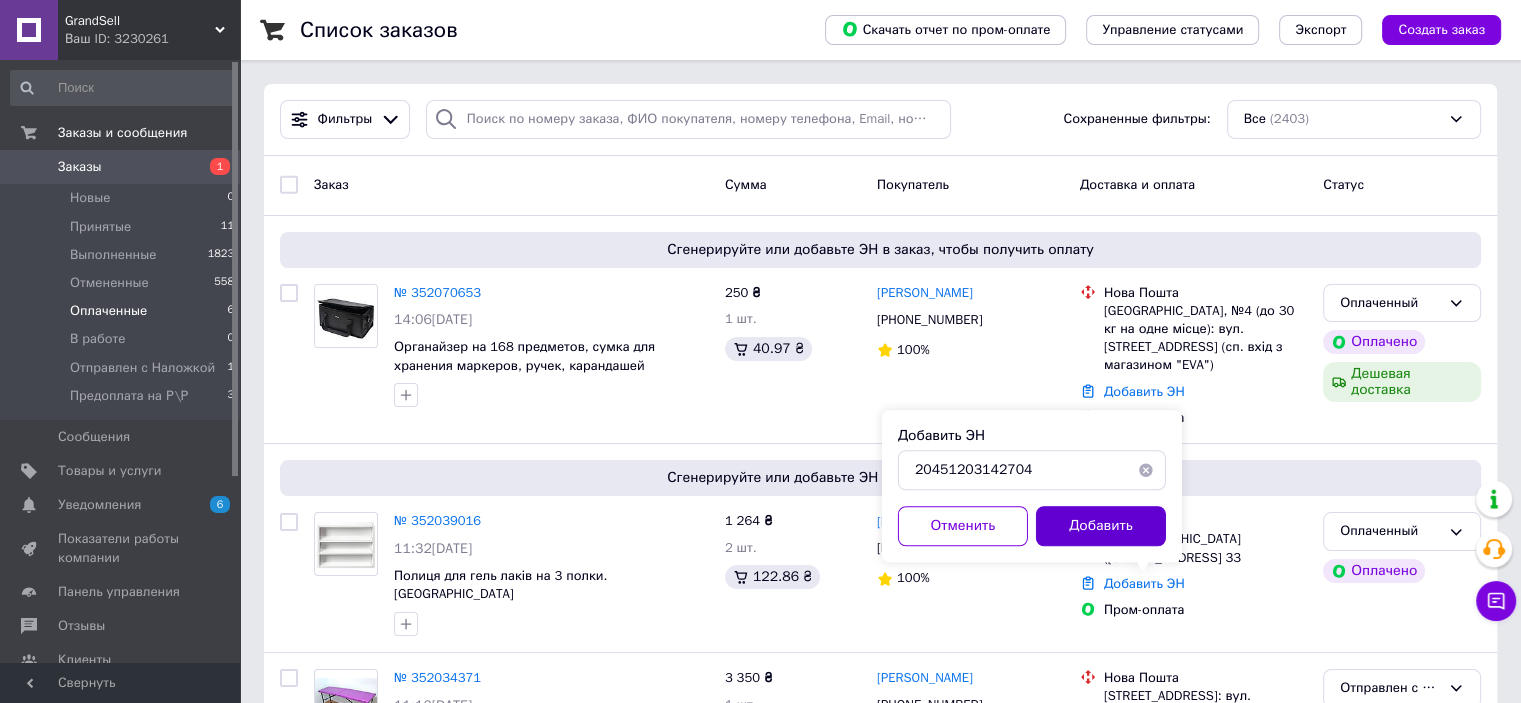 click on "Добавить" at bounding box center (1101, 526) 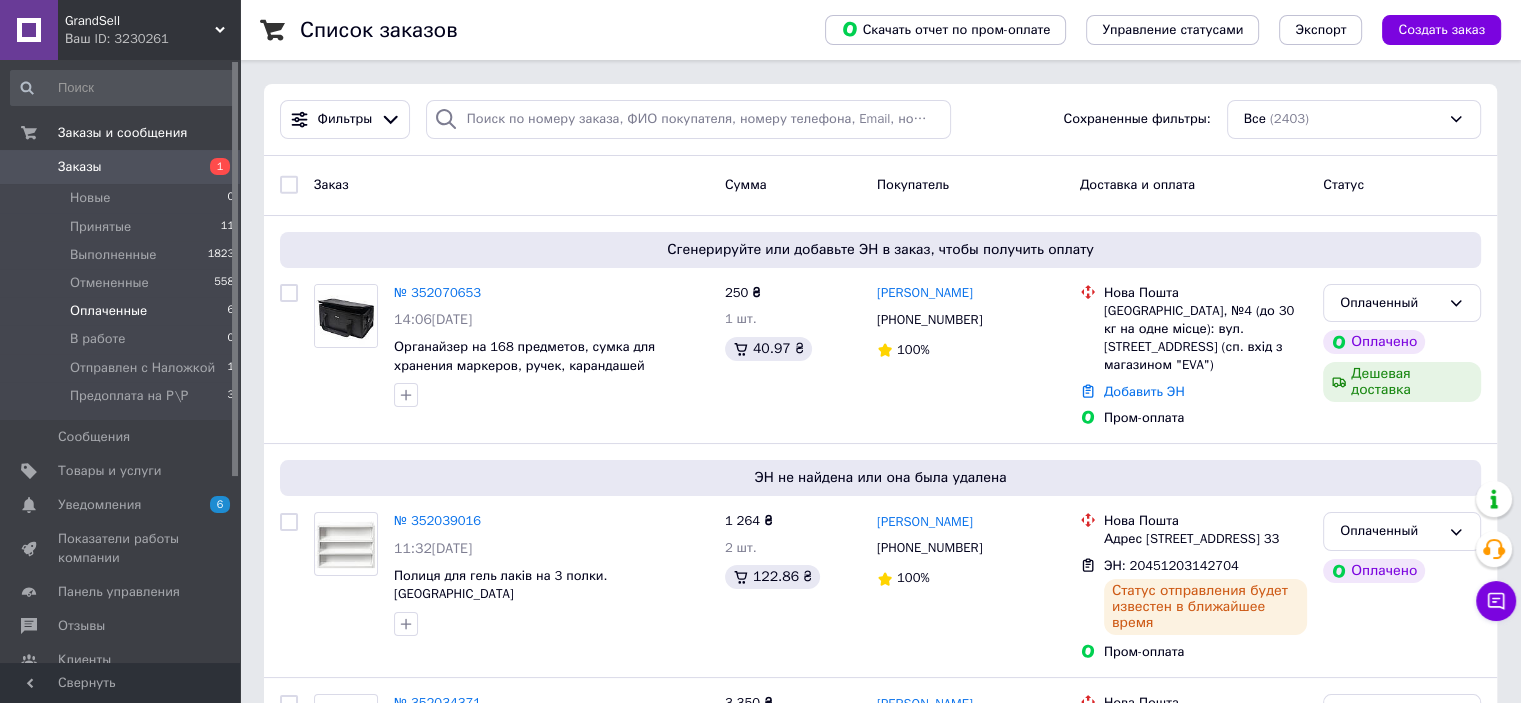click on "Заказы" at bounding box center [80, 167] 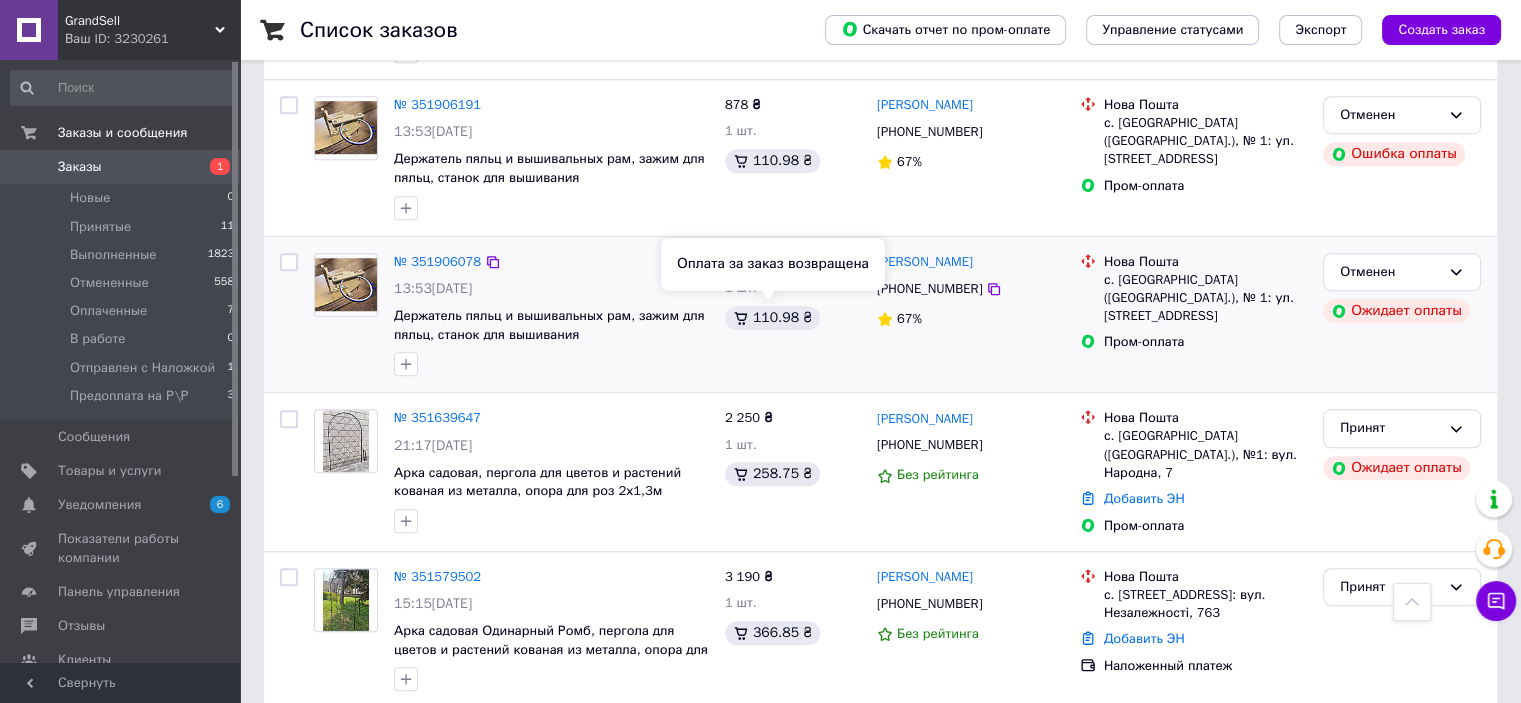 scroll, scrollTop: 1600, scrollLeft: 0, axis: vertical 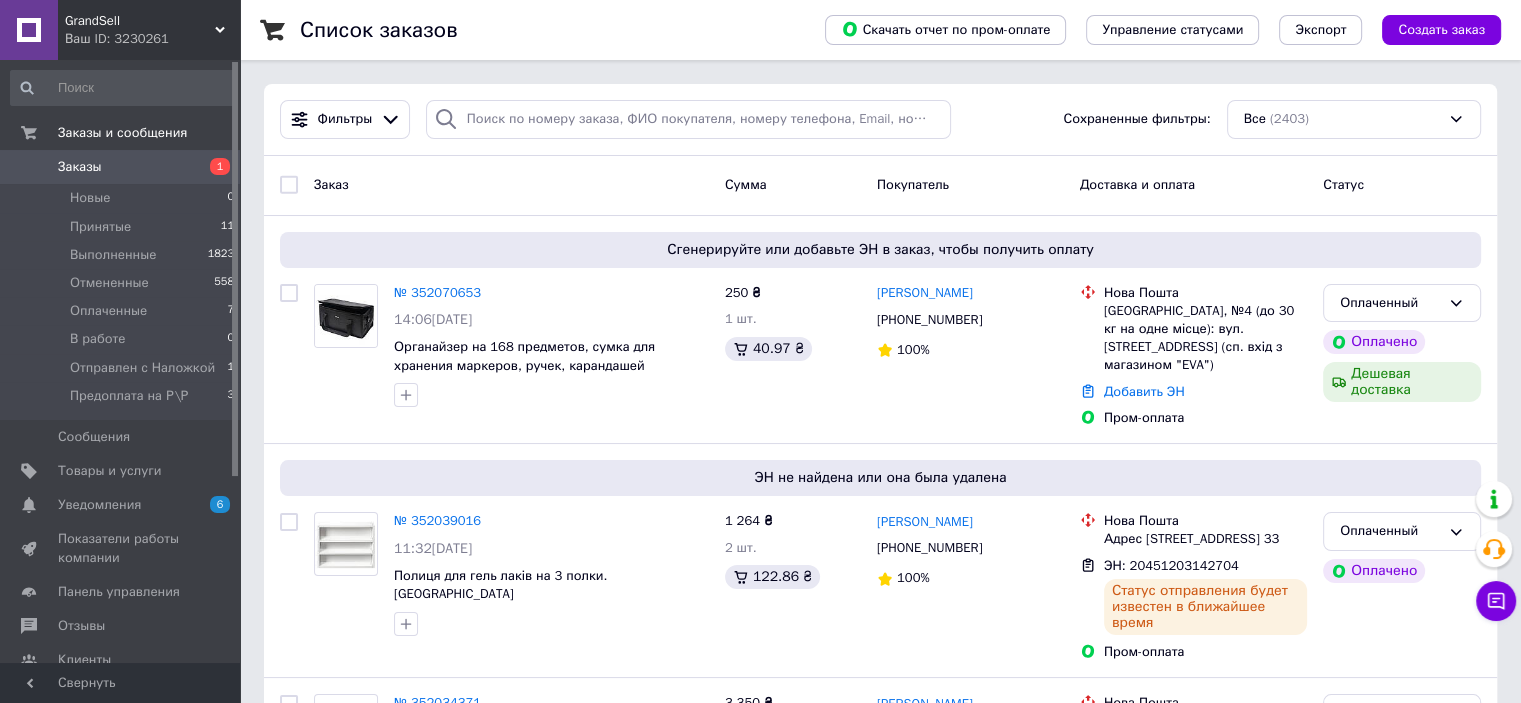 click on "Заказы" at bounding box center [80, 167] 